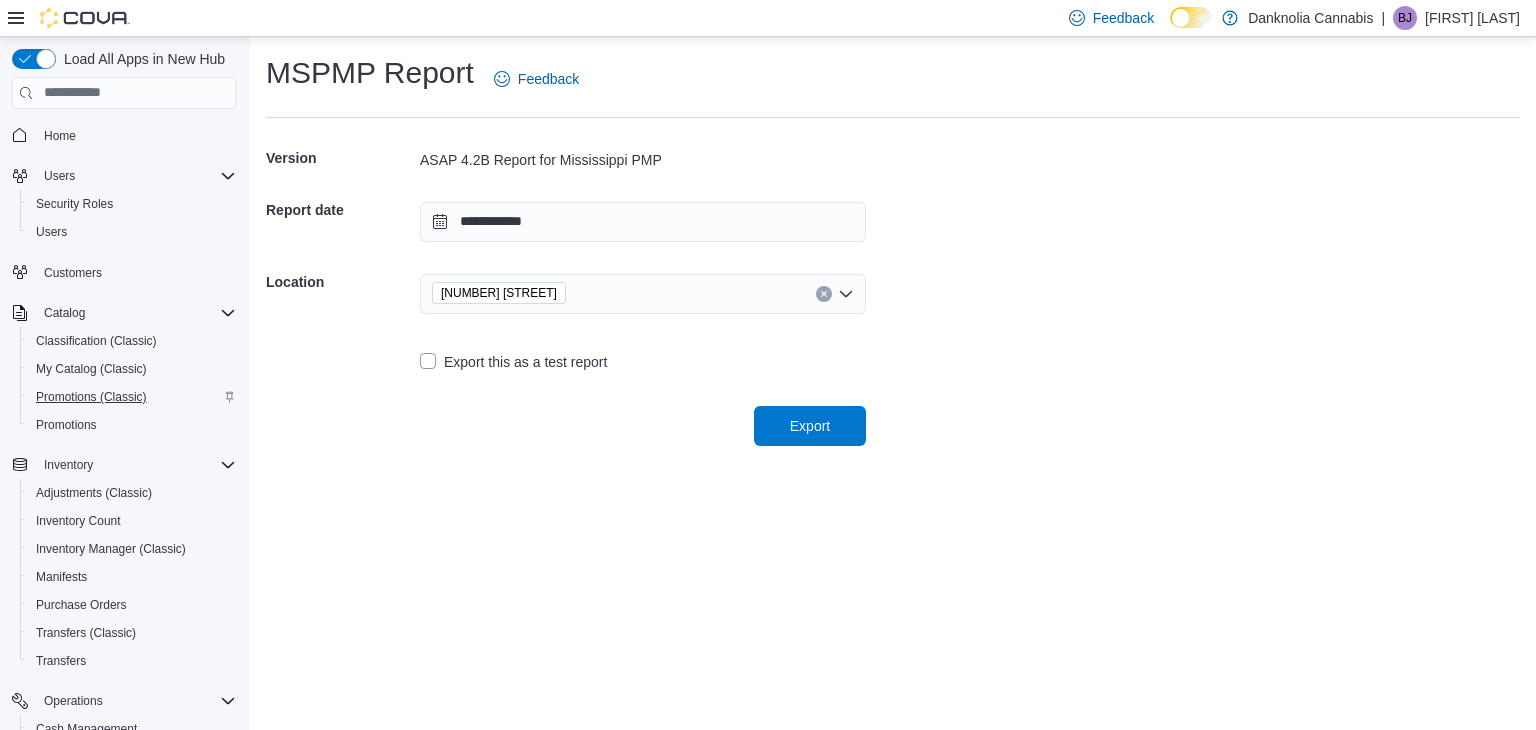 scroll, scrollTop: 0, scrollLeft: 0, axis: both 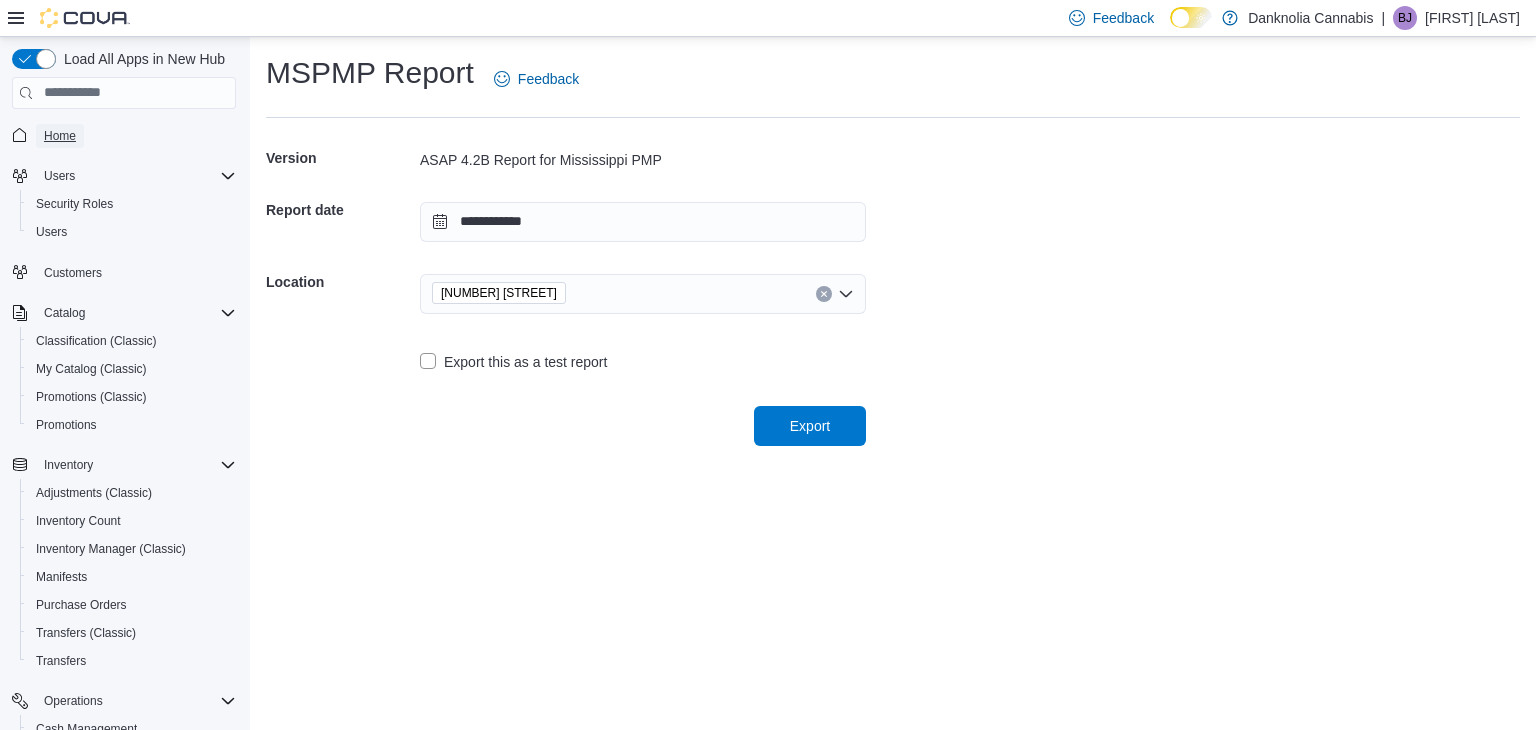 click on "Home" at bounding box center [60, 136] 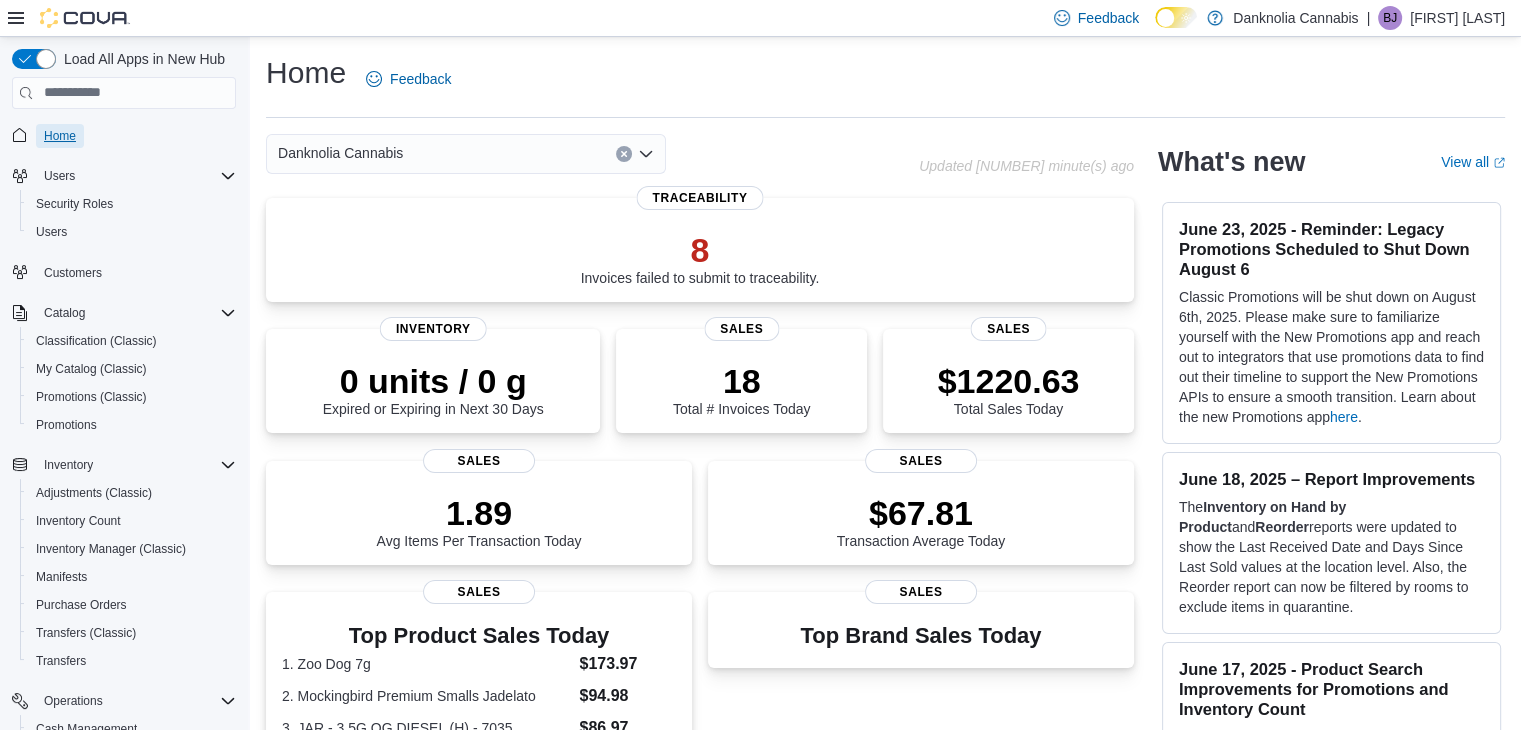 click on "Home" at bounding box center [60, 136] 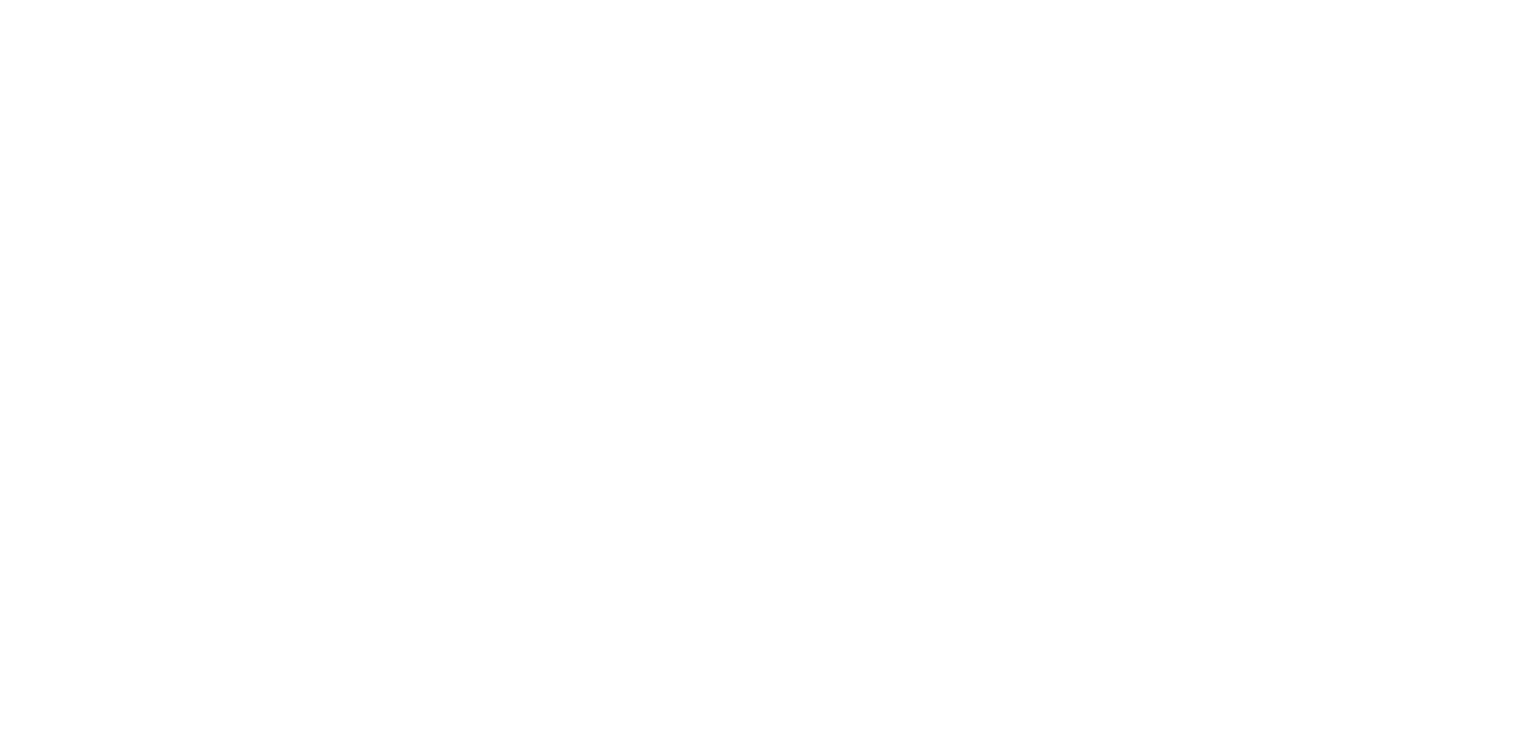 scroll, scrollTop: 0, scrollLeft: 0, axis: both 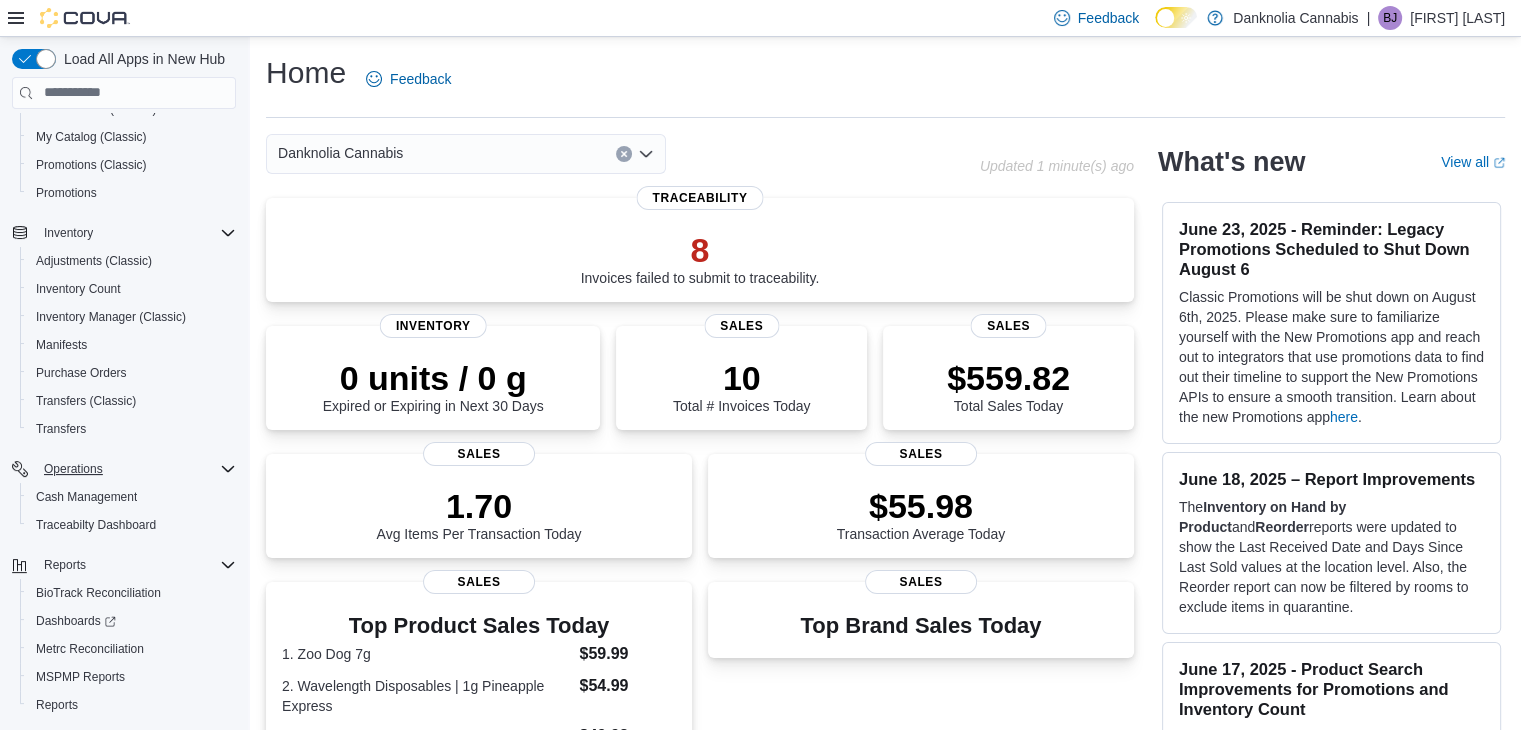 click on "MSPMP Reports" at bounding box center [80, 677] 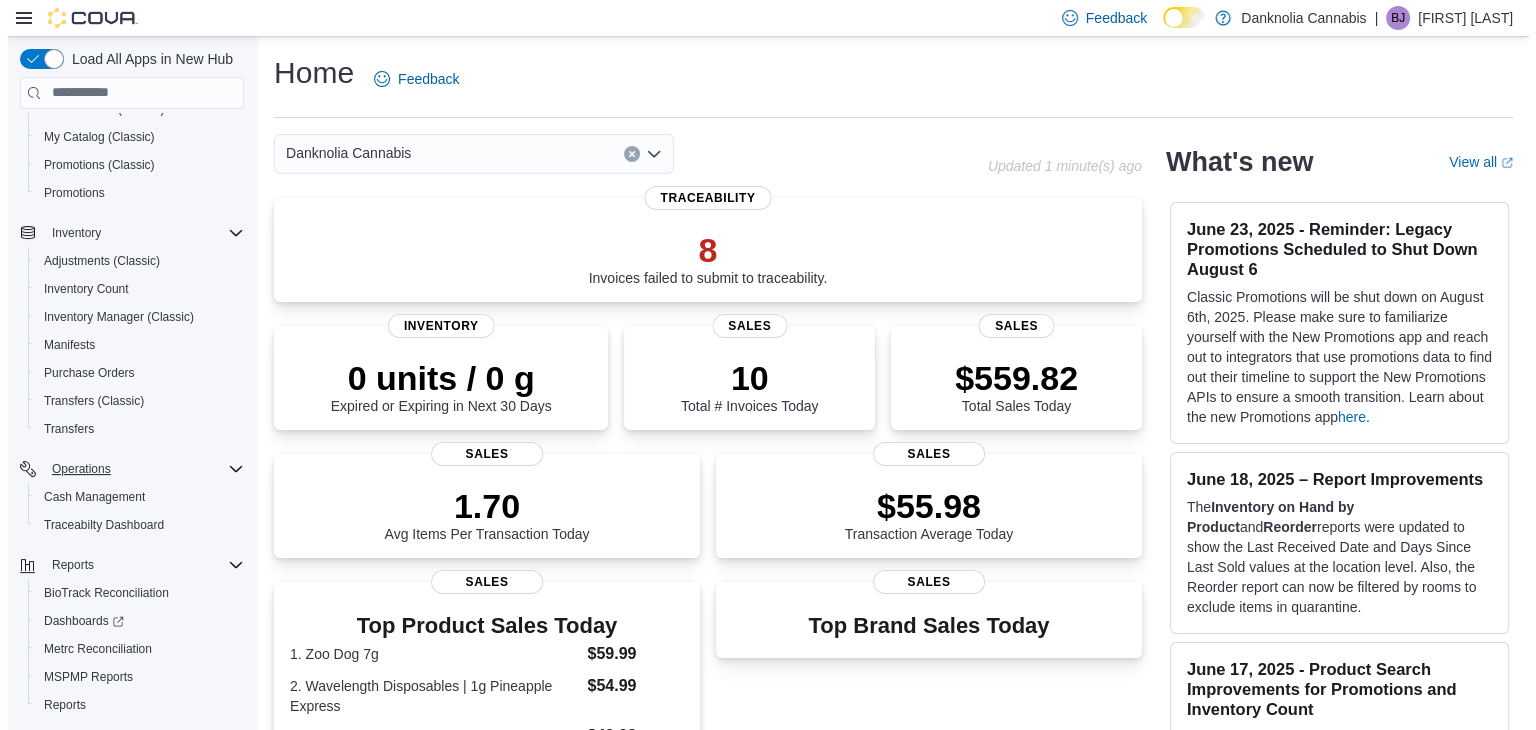 click 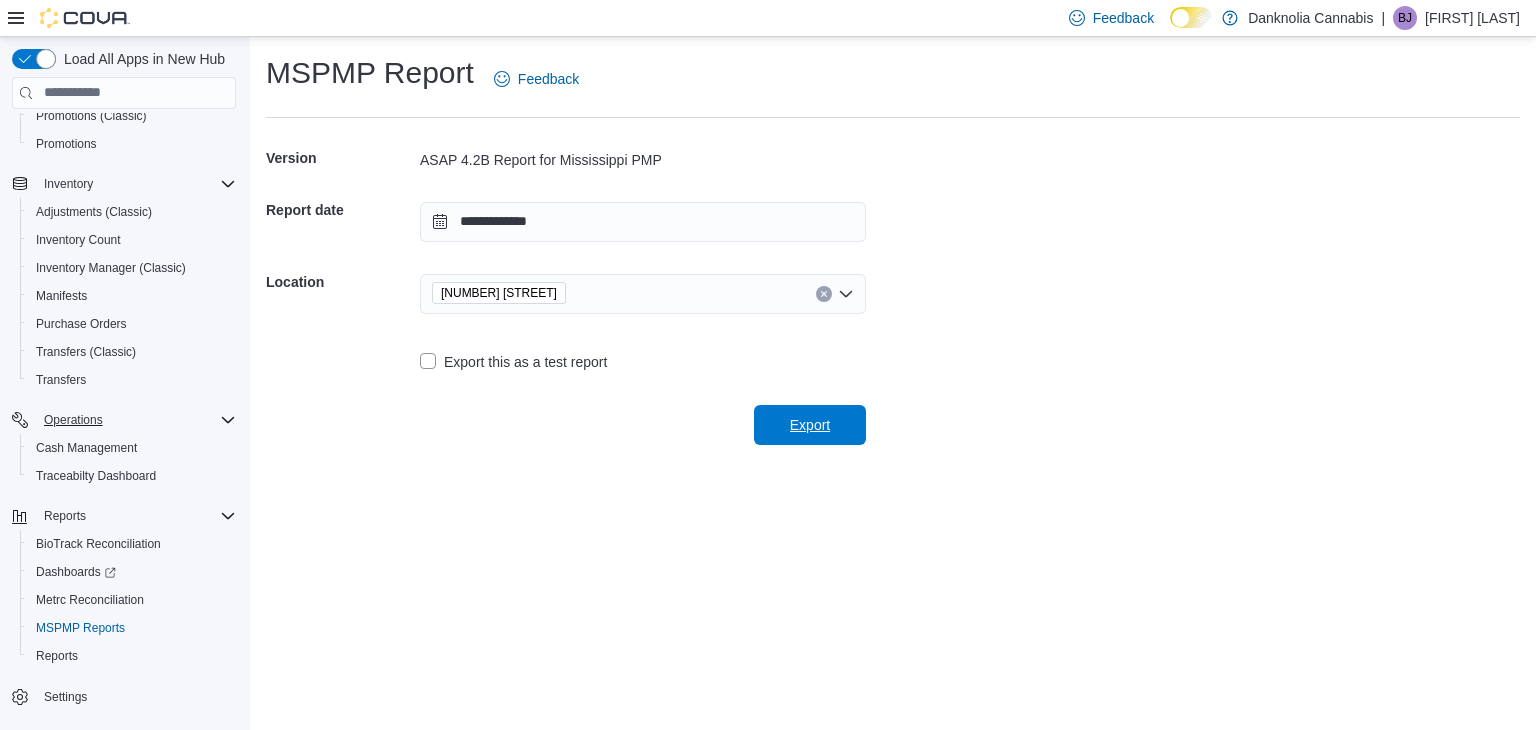 click on "Export" at bounding box center [810, 425] 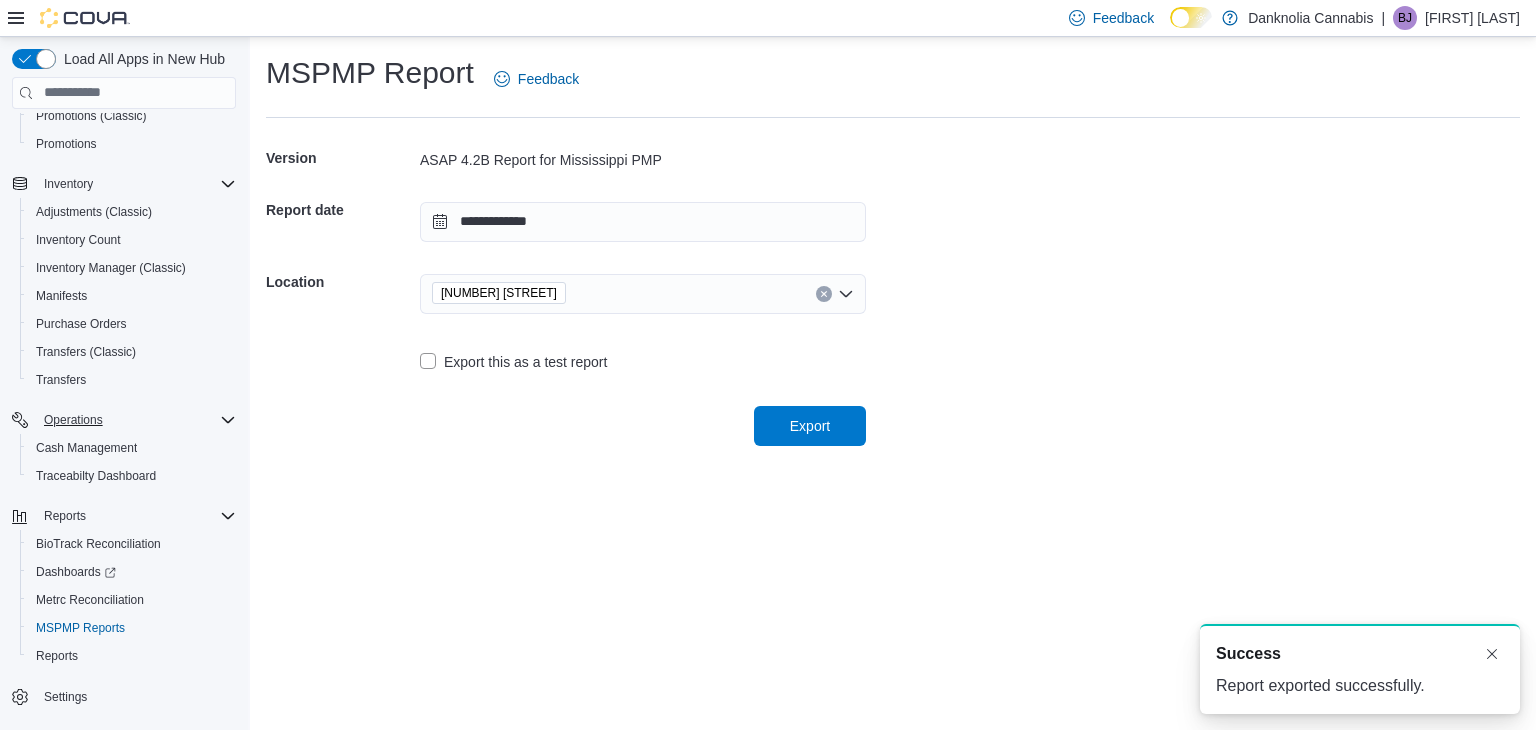 scroll, scrollTop: 0, scrollLeft: 0, axis: both 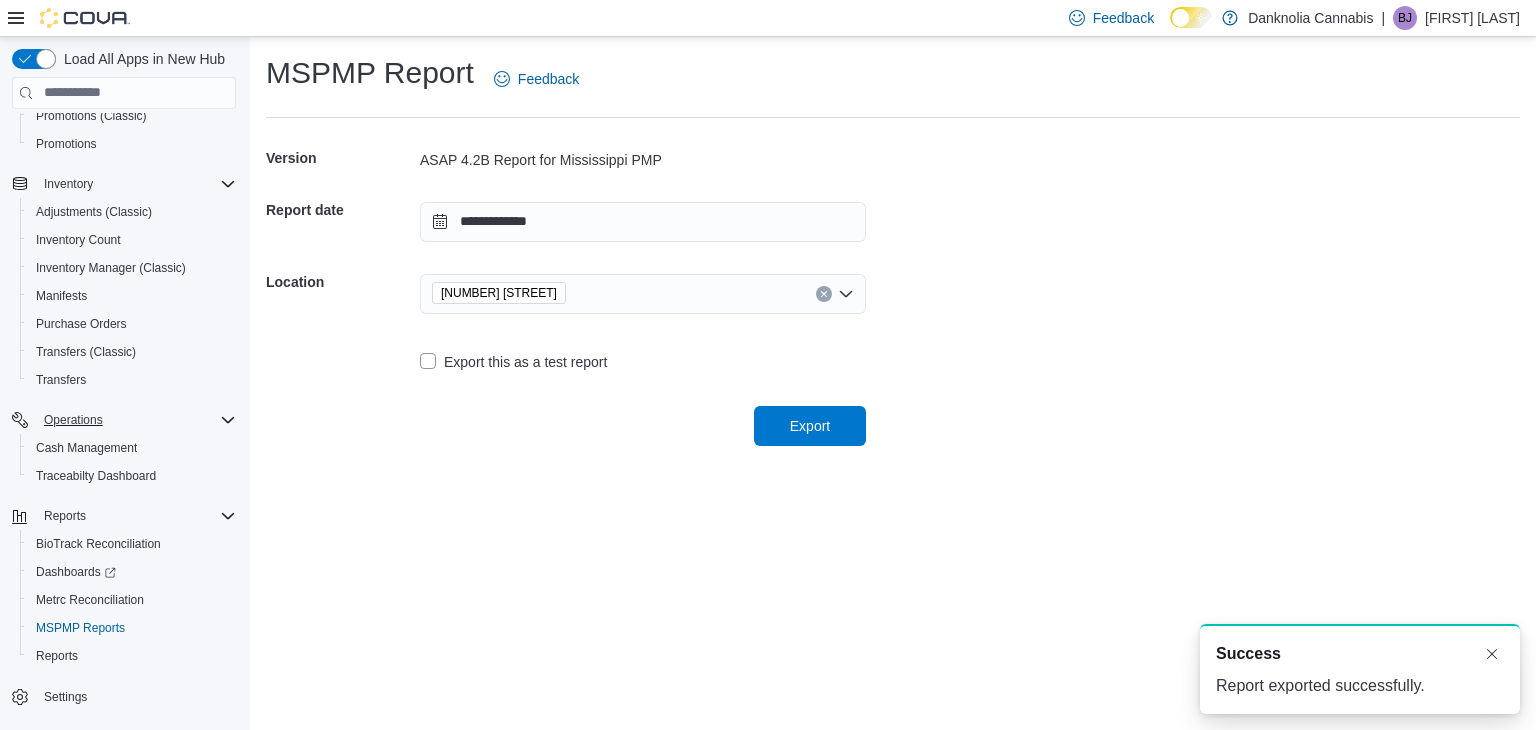 click on "1335 Ellis Avenue" at bounding box center (643, 294) 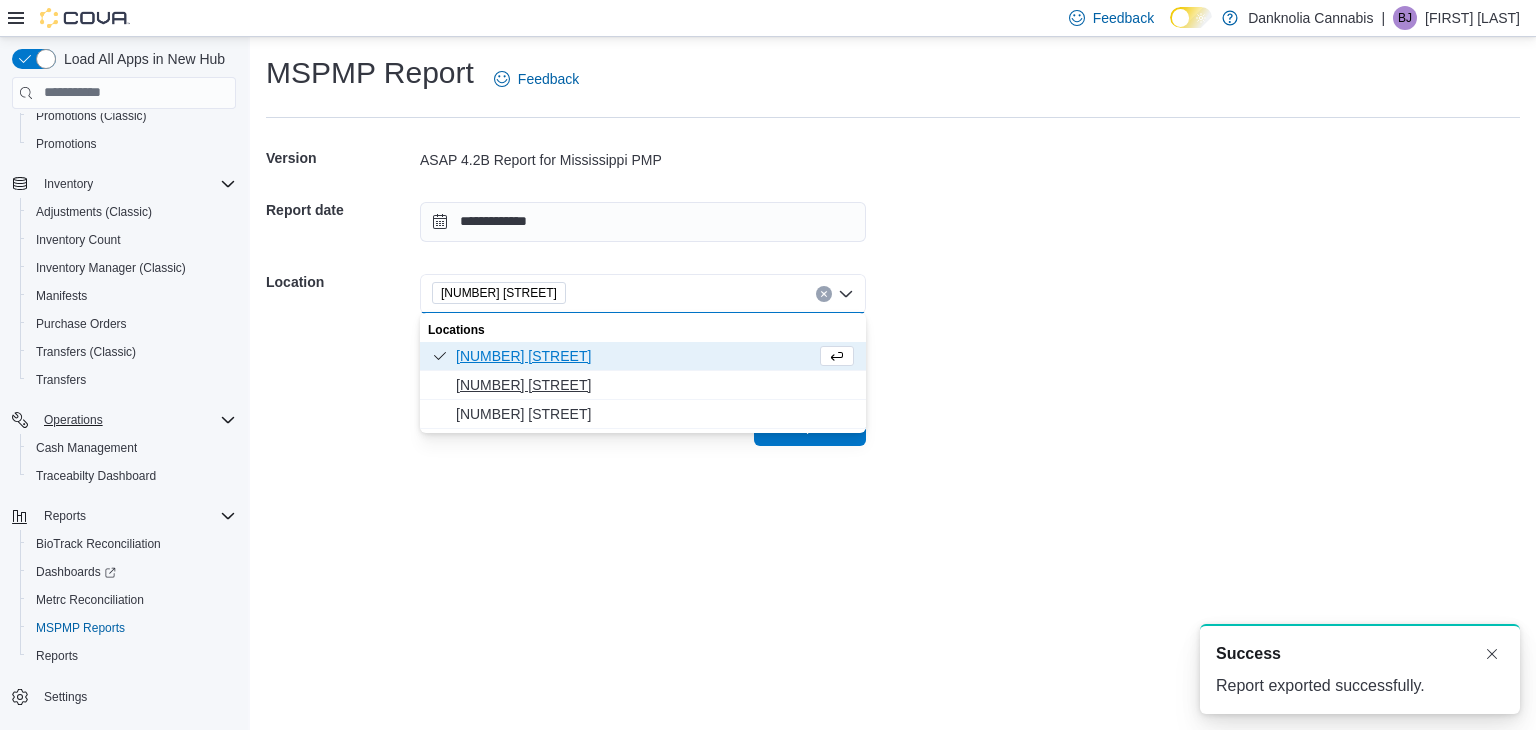click on "[NUMBER] [STREET]" at bounding box center [655, 385] 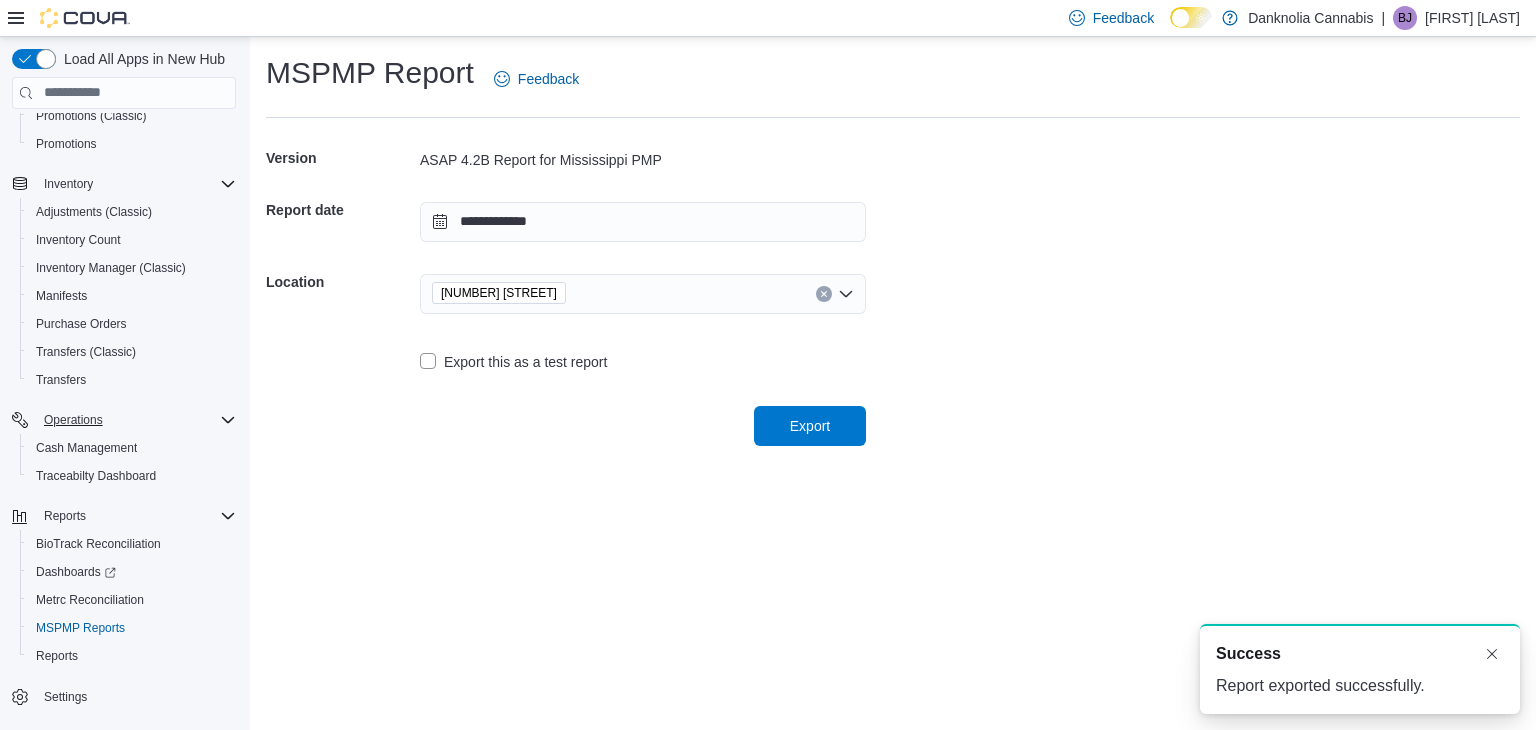 click on "**********" at bounding box center [893, 249] 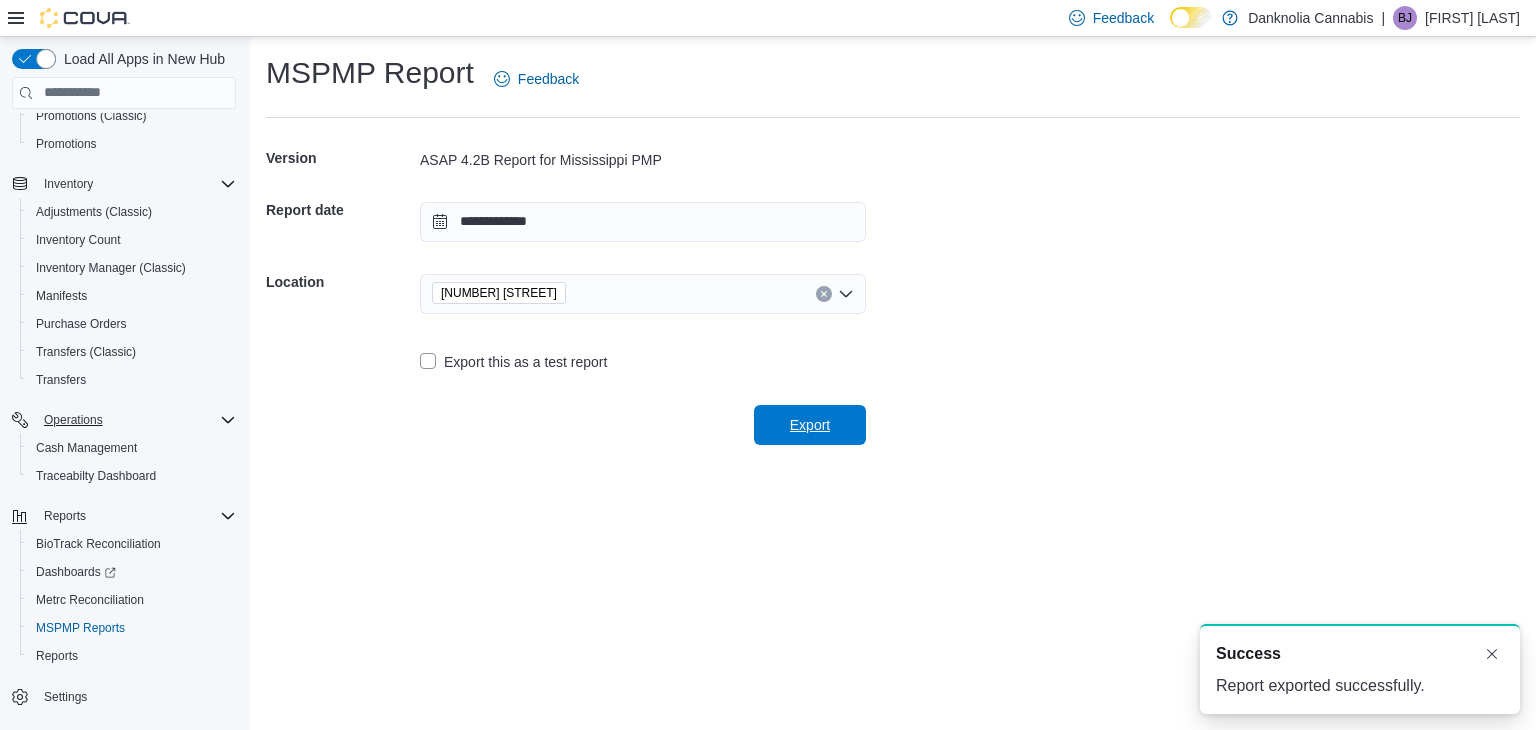 click on "Export" at bounding box center [810, 425] 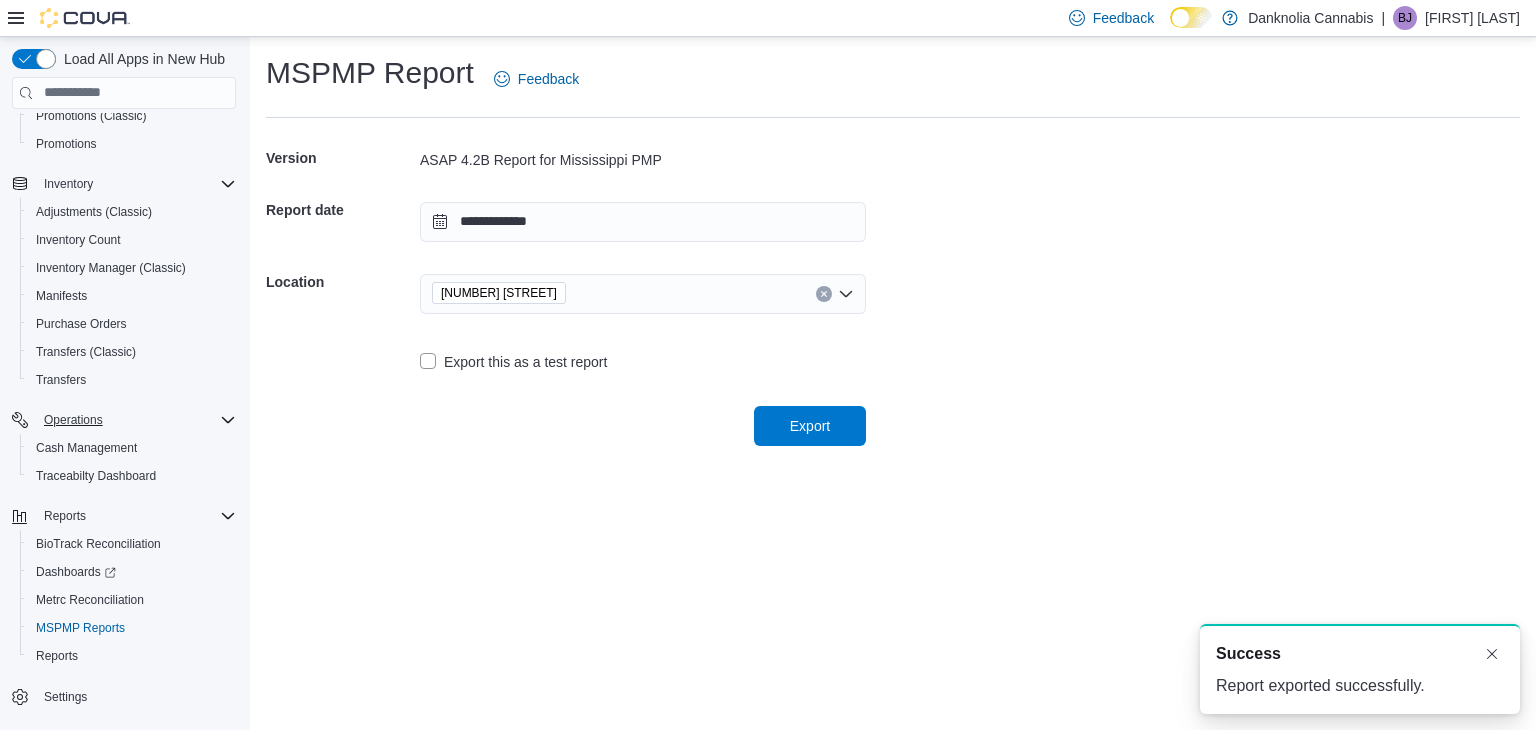 scroll, scrollTop: 0, scrollLeft: 0, axis: both 